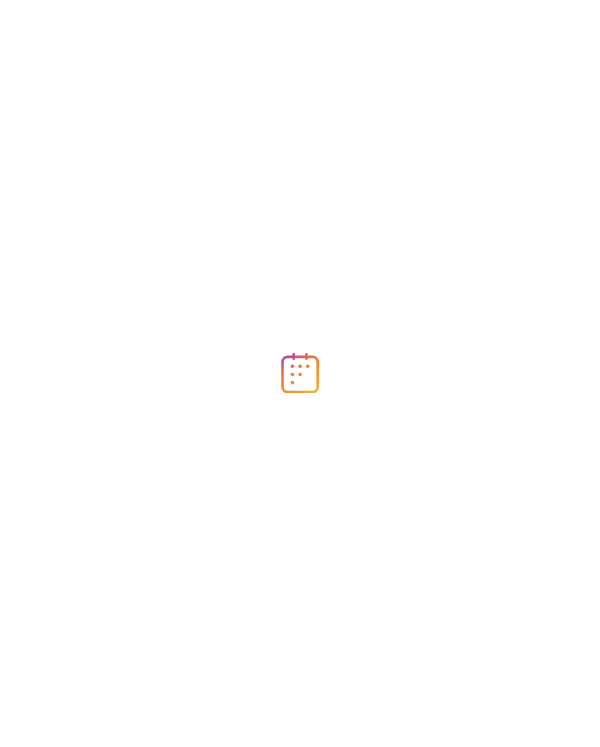 scroll, scrollTop: 0, scrollLeft: 0, axis: both 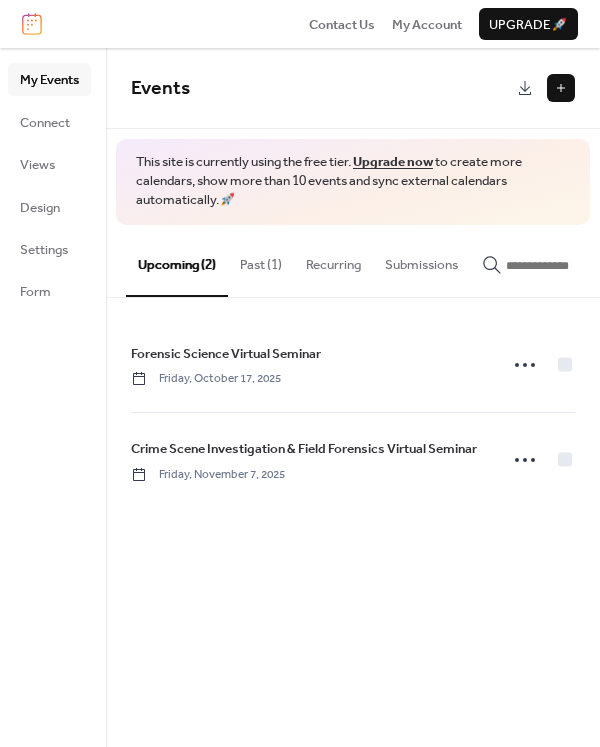 click at bounding box center [561, 88] 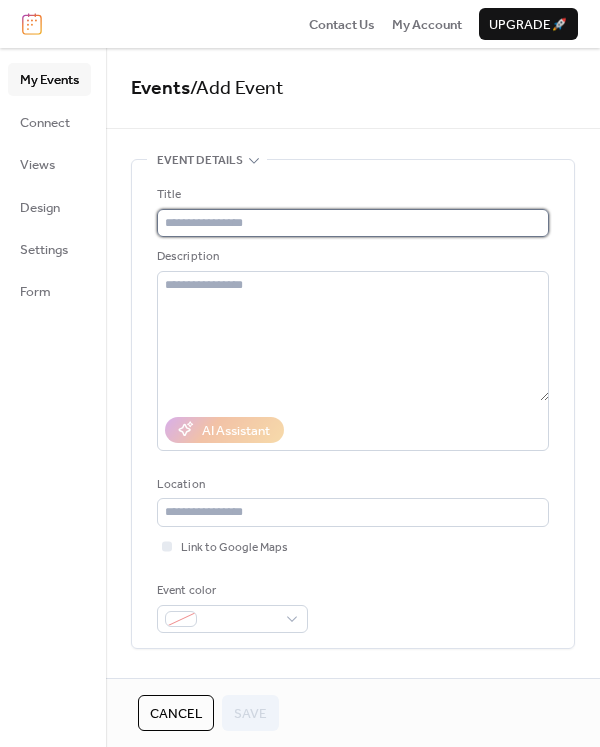 click at bounding box center [353, 223] 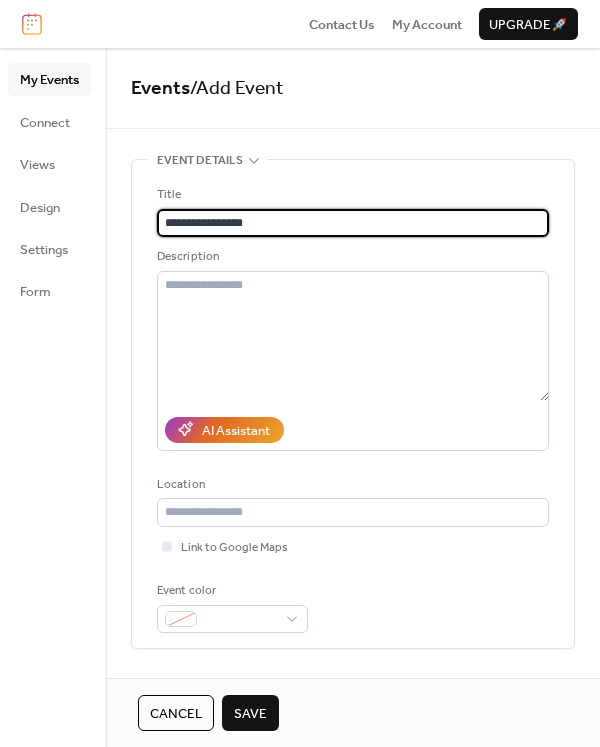 type on "**********" 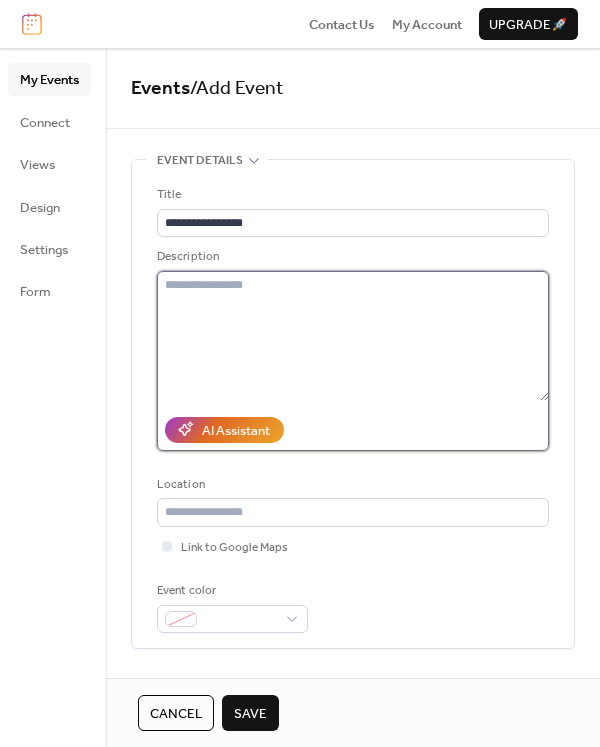 click at bounding box center (353, 336) 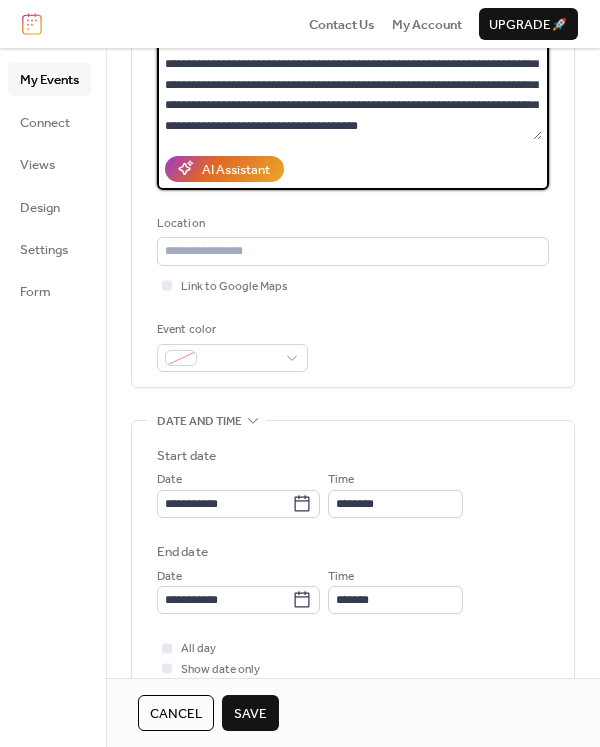 scroll, scrollTop: 400, scrollLeft: 0, axis: vertical 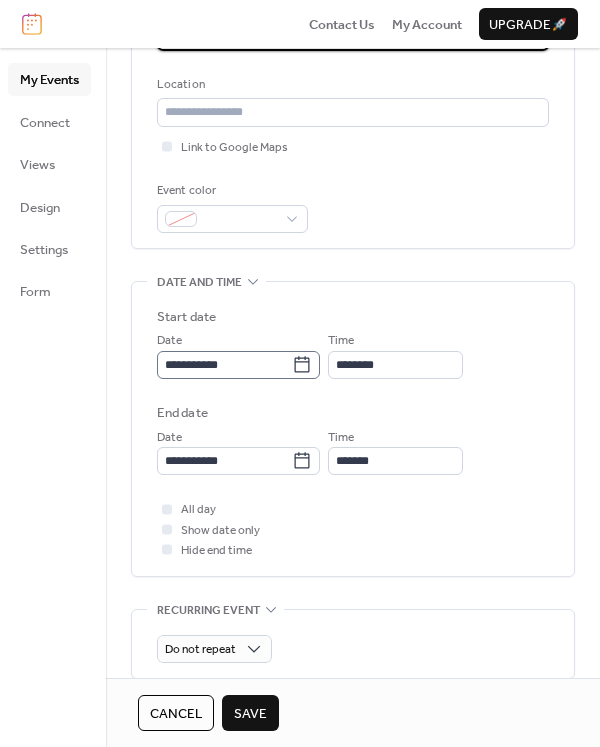 type on "**********" 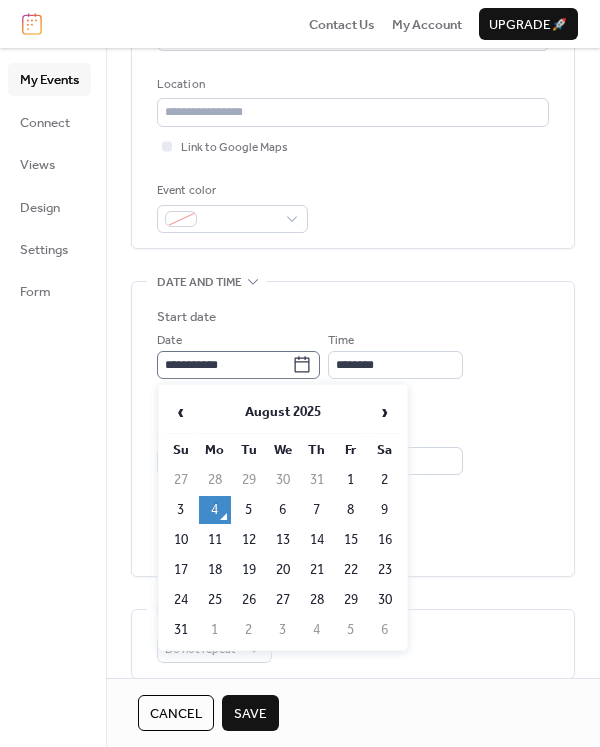 click 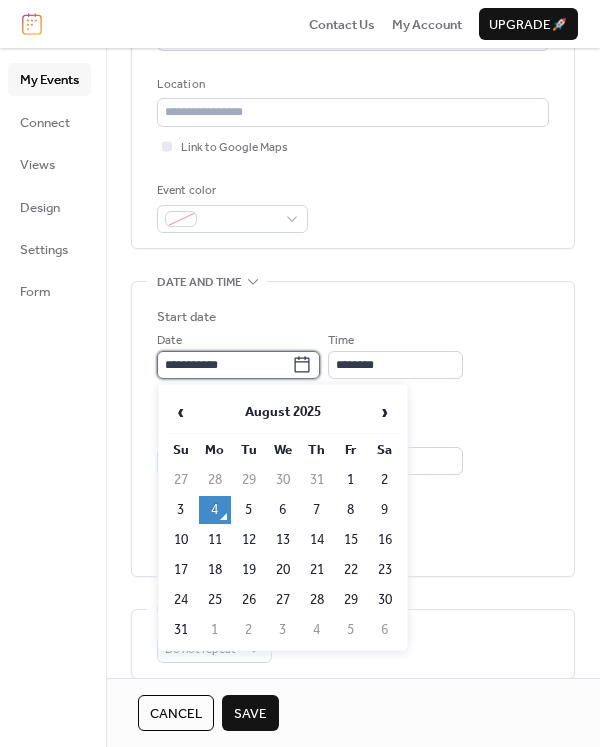click on "**********" at bounding box center (224, 365) 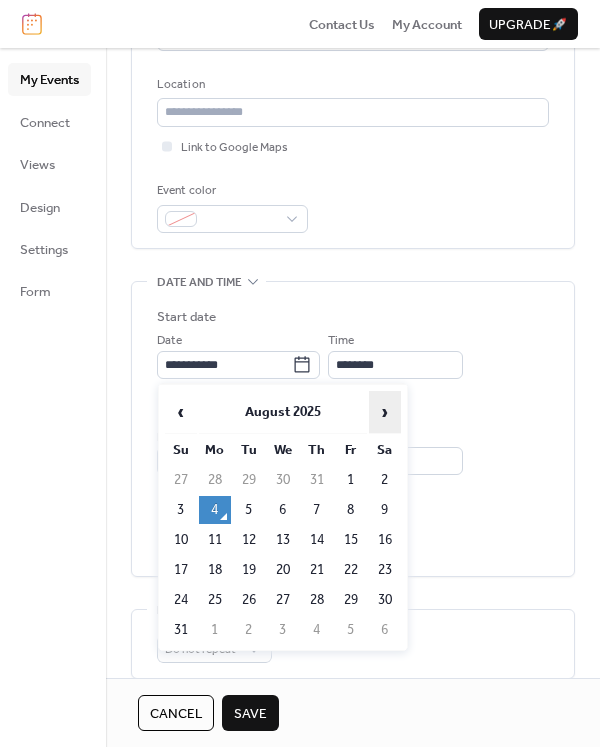 click on "›" at bounding box center (385, 412) 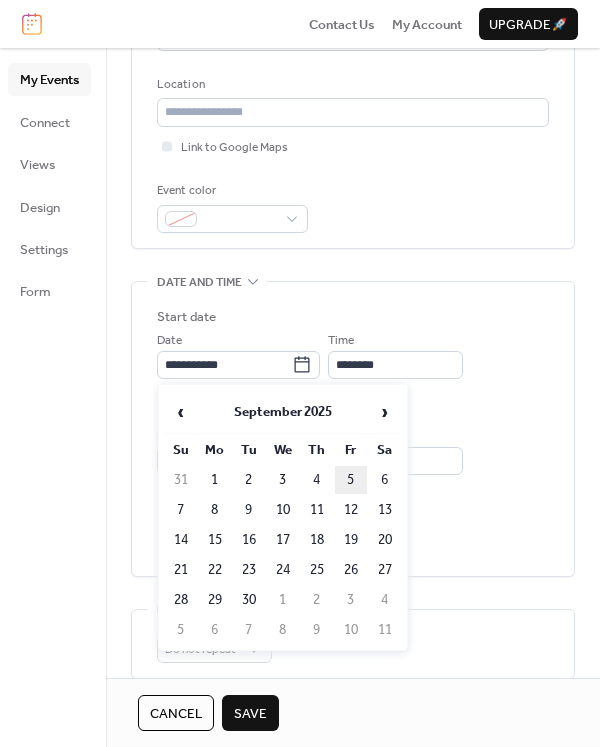 click on "5" at bounding box center (351, 480) 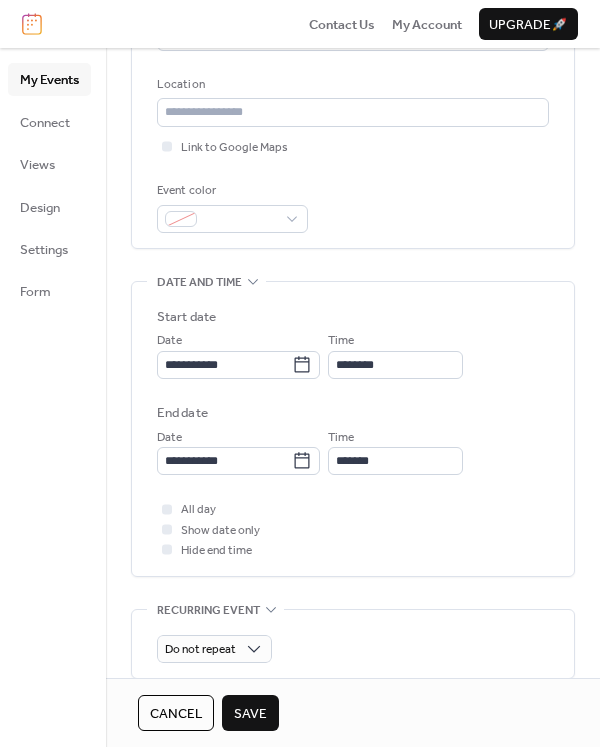 type on "**********" 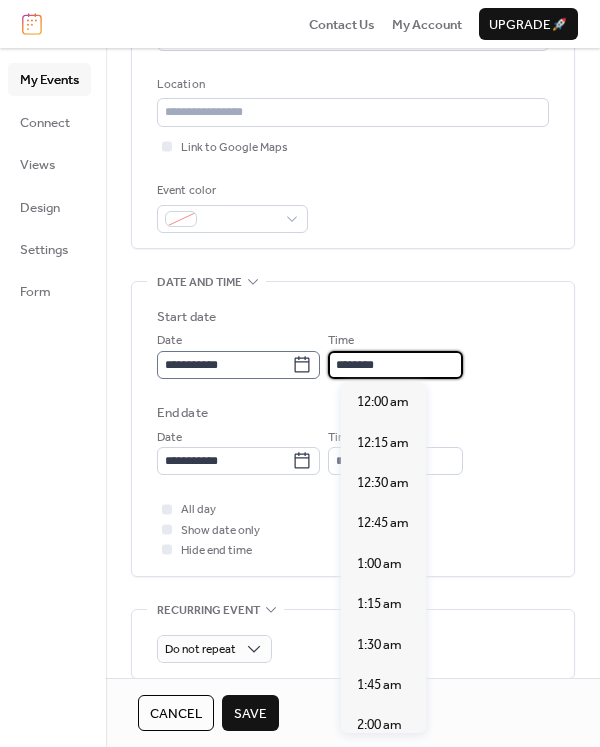 scroll, scrollTop: 1940, scrollLeft: 0, axis: vertical 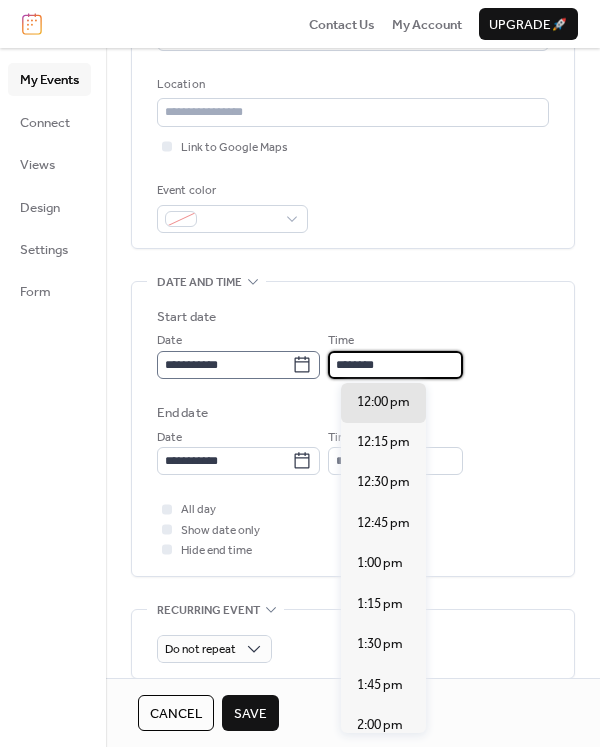 drag, startPoint x: 413, startPoint y: 366, endPoint x: 291, endPoint y: 365, distance: 122.0041 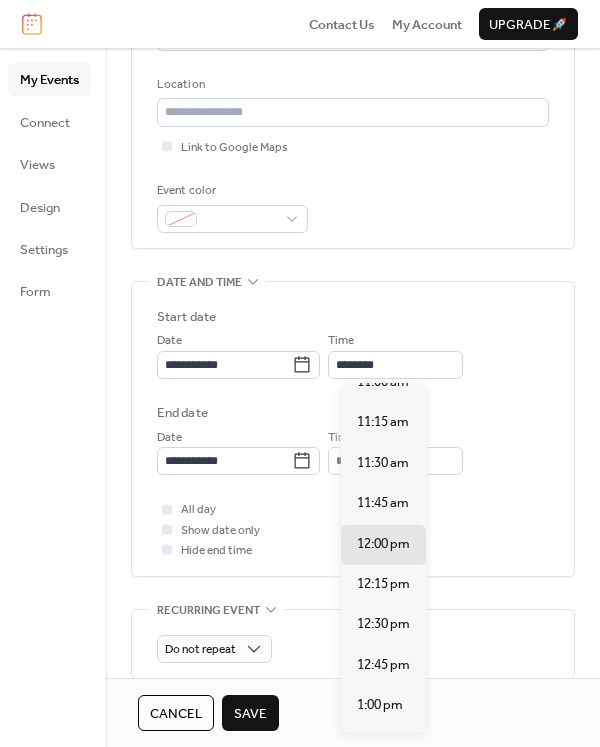scroll, scrollTop: 1786, scrollLeft: 0, axis: vertical 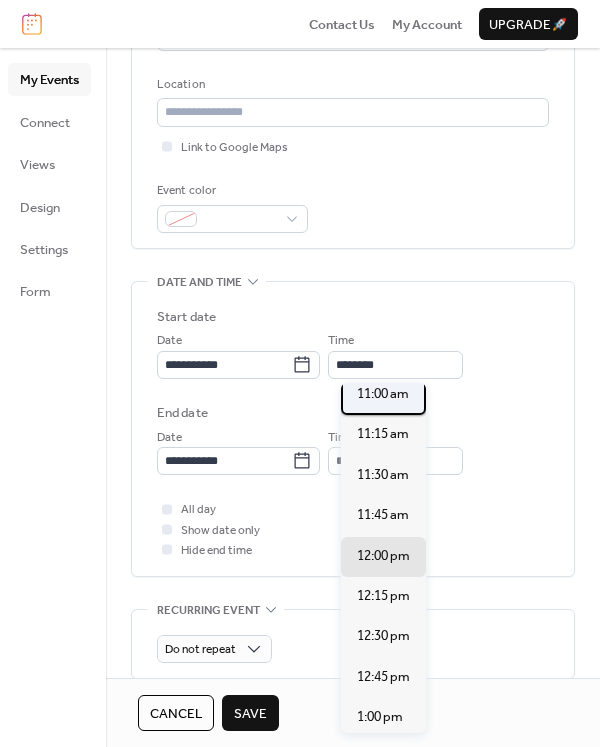 click on "11:00 am" at bounding box center (383, 394) 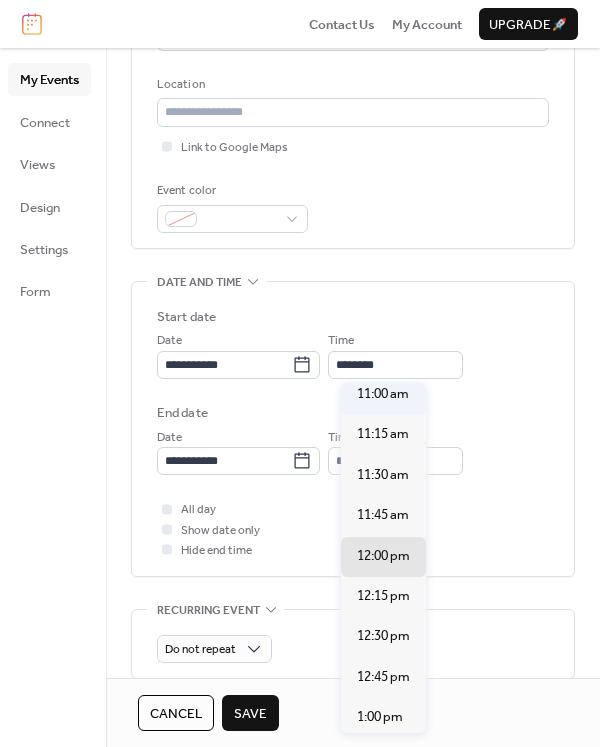 type on "********" 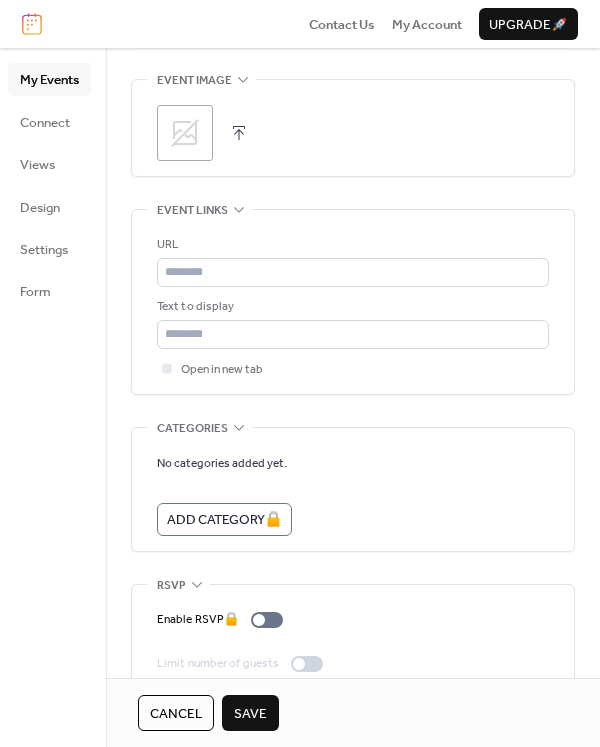 scroll, scrollTop: 1065, scrollLeft: 0, axis: vertical 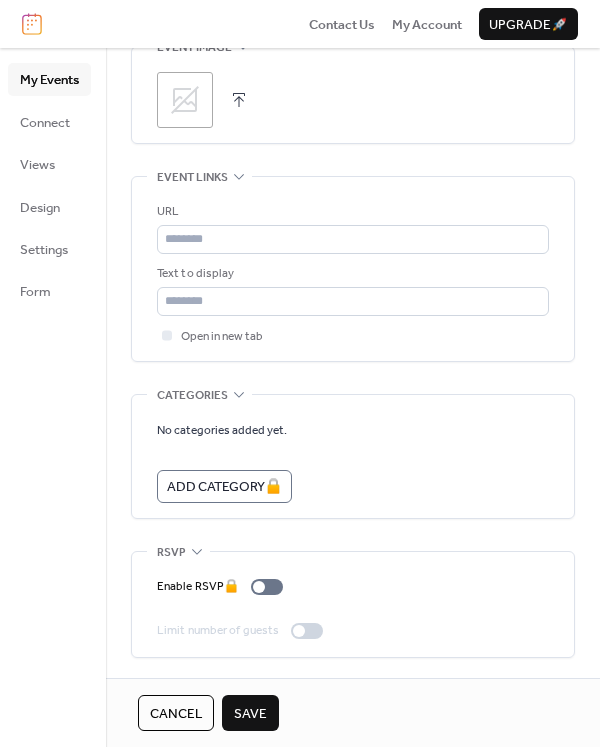click on "Save" at bounding box center [250, 714] 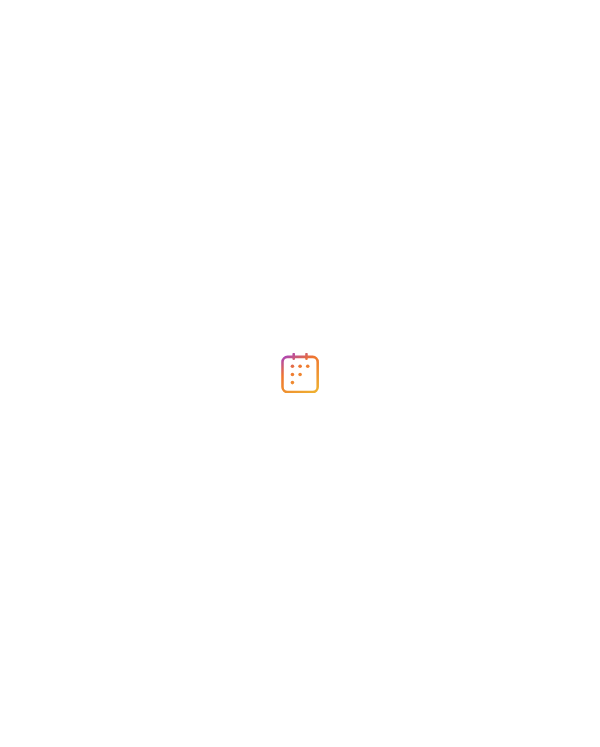 scroll, scrollTop: 0, scrollLeft: 0, axis: both 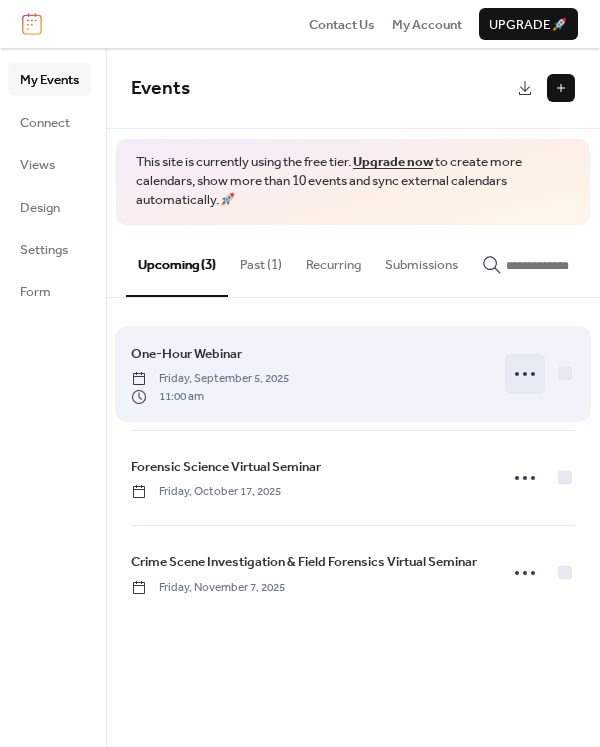 click 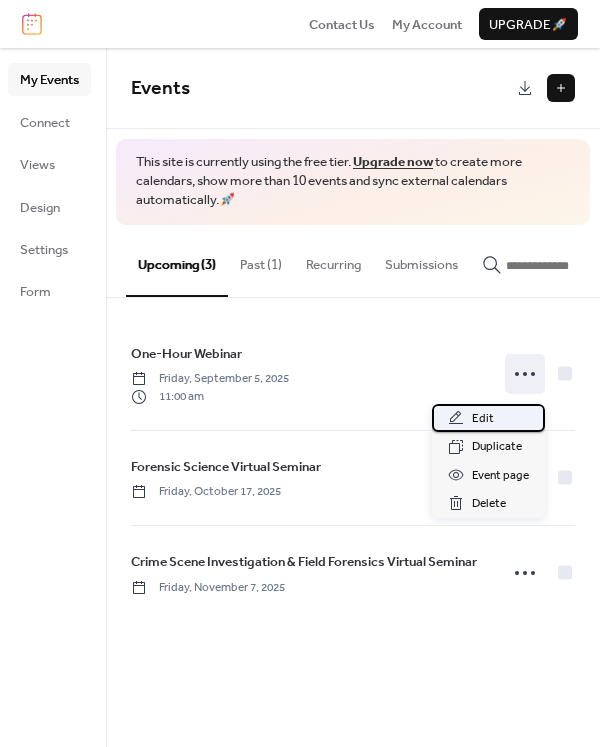 click on "Edit" at bounding box center [488, 418] 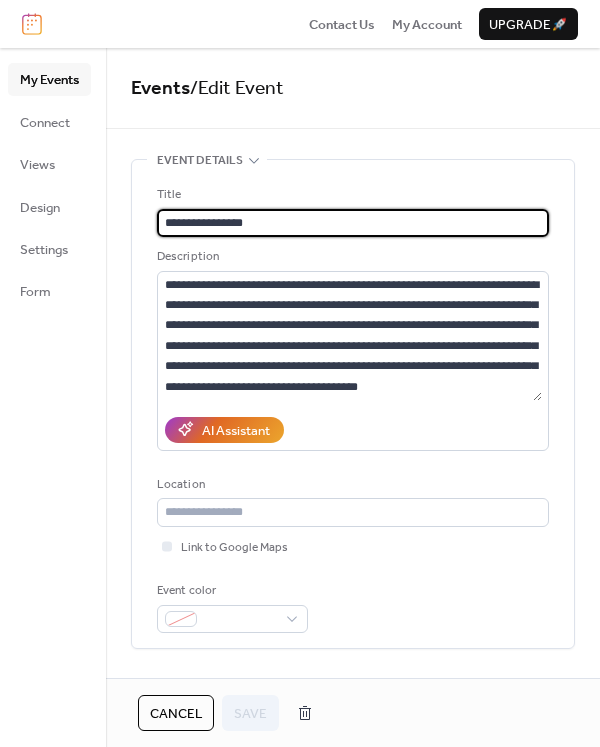 click on "**********" at bounding box center [353, 223] 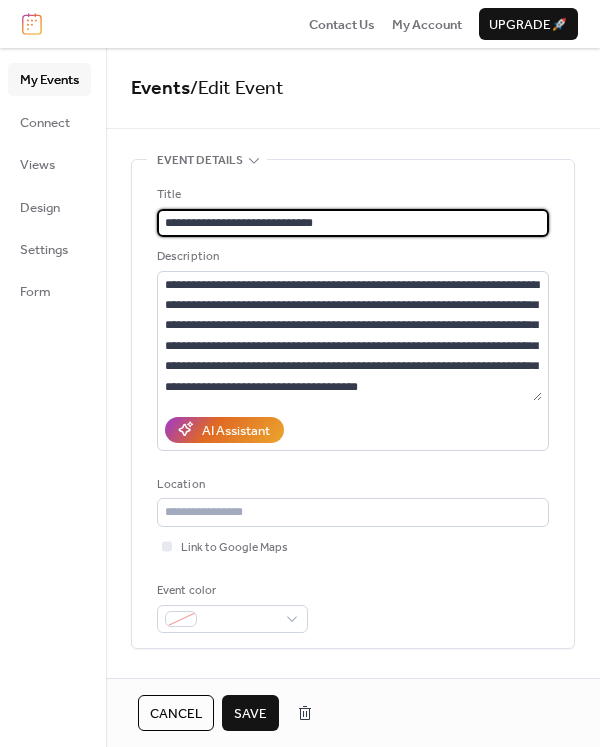 click on "**********" at bounding box center [353, 223] 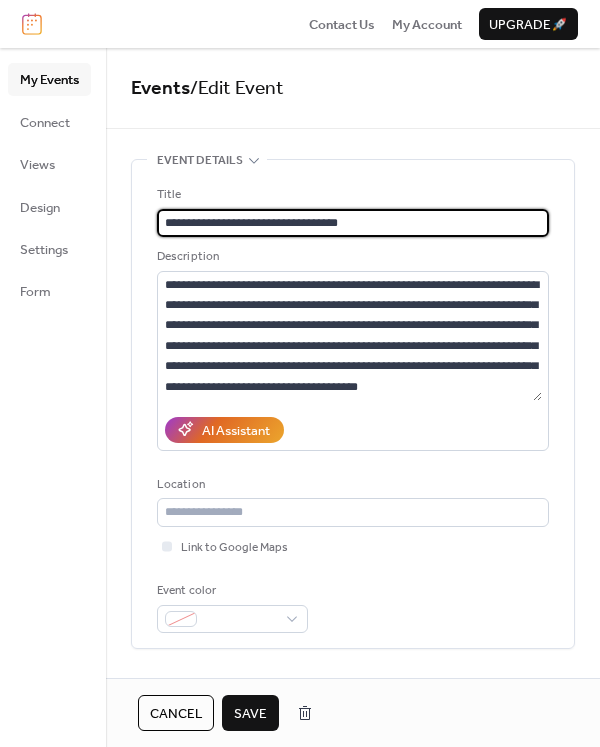 type on "**********" 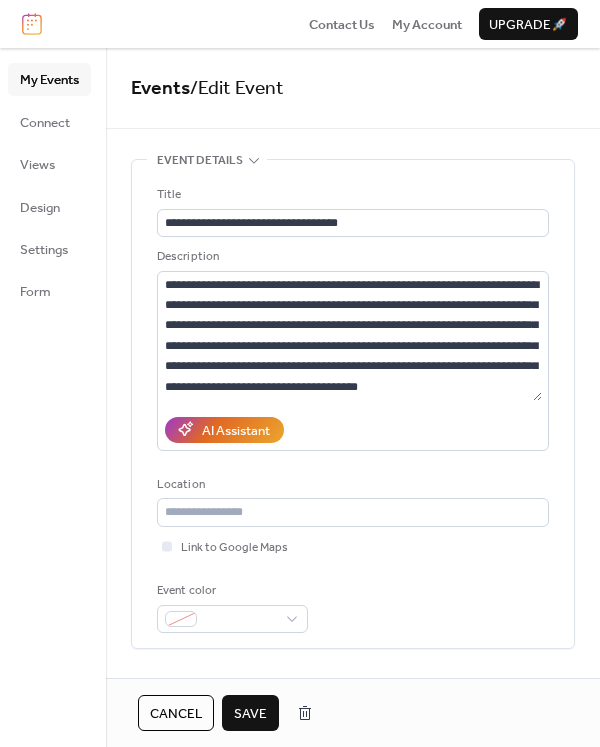 scroll, scrollTop: 1, scrollLeft: 0, axis: vertical 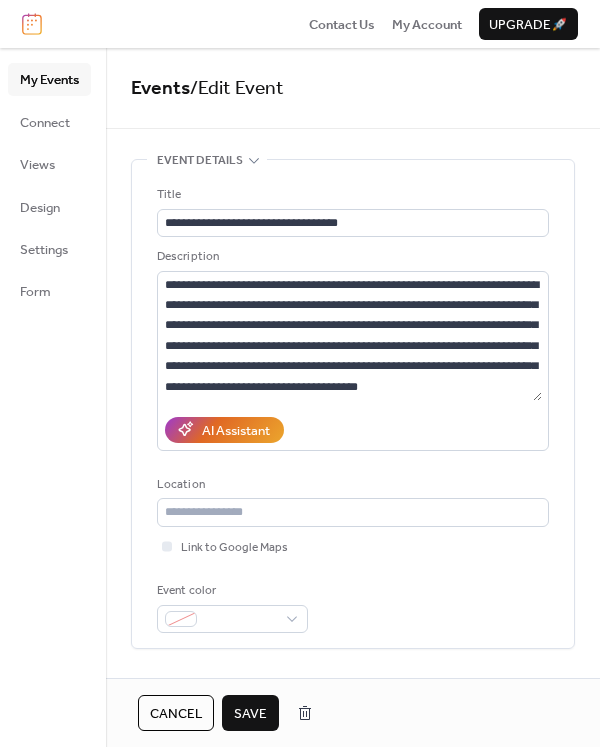 click on "Save" at bounding box center [250, 714] 